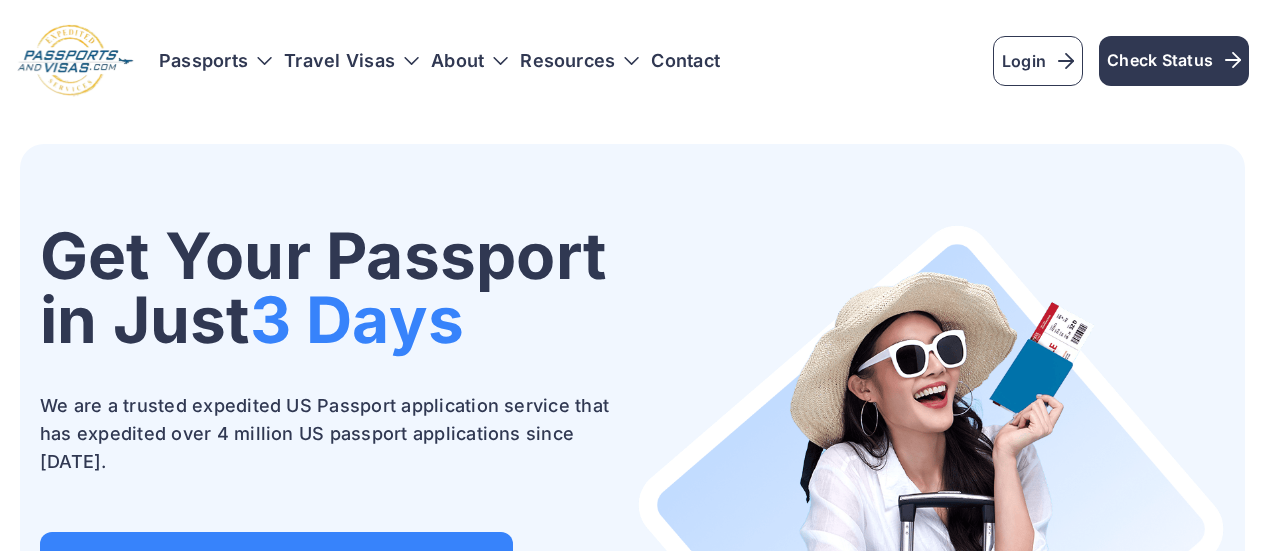 scroll, scrollTop: 0, scrollLeft: 0, axis: both 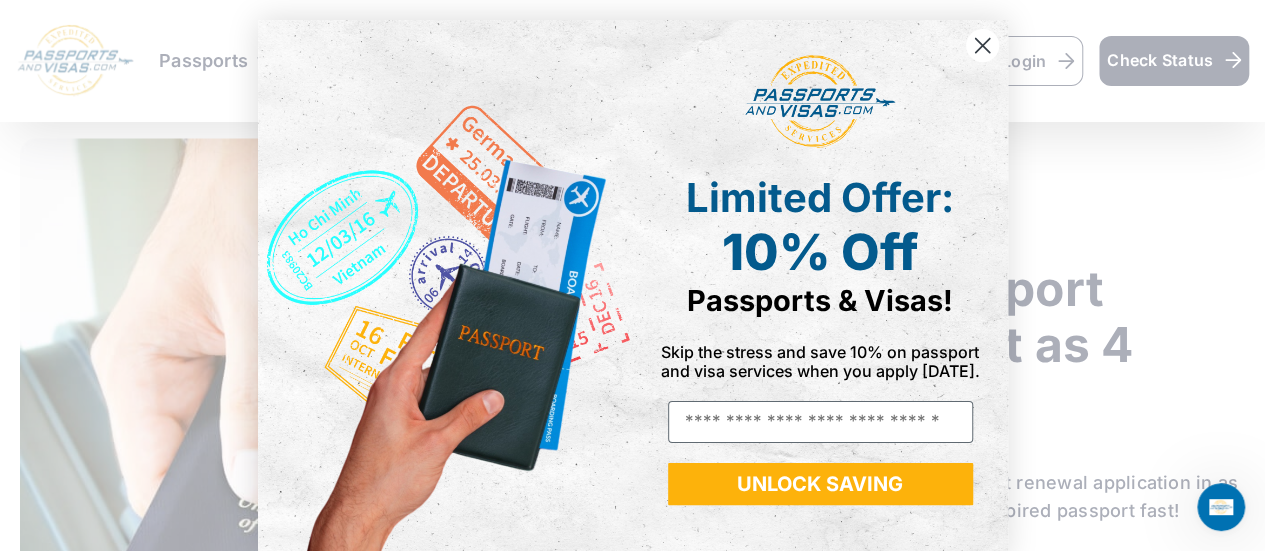 click 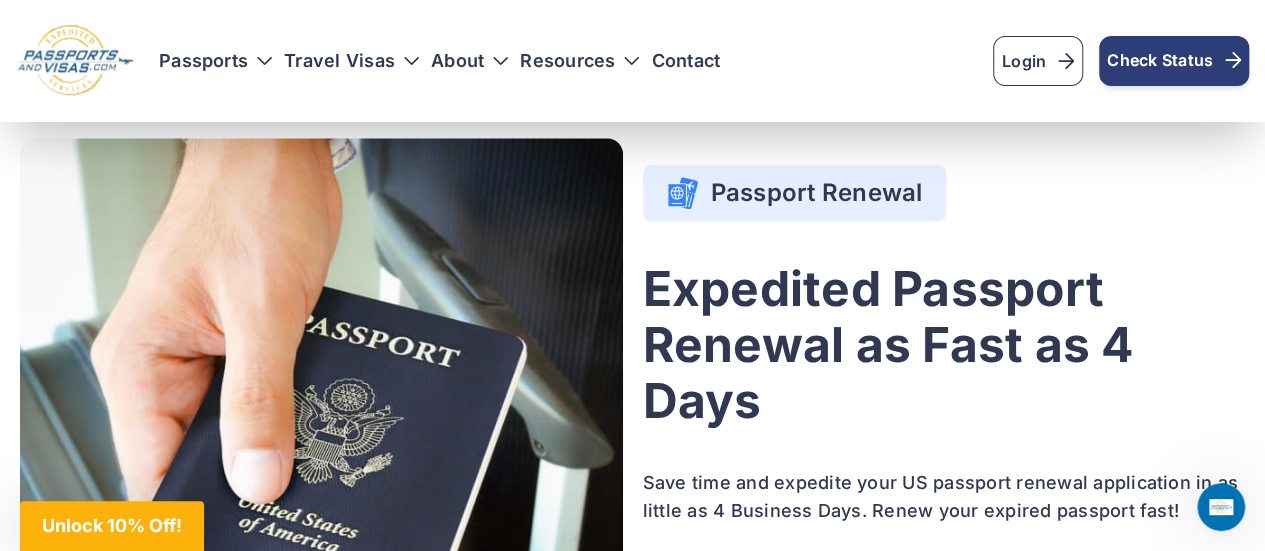 click on "Check Status" at bounding box center (1174, 60) 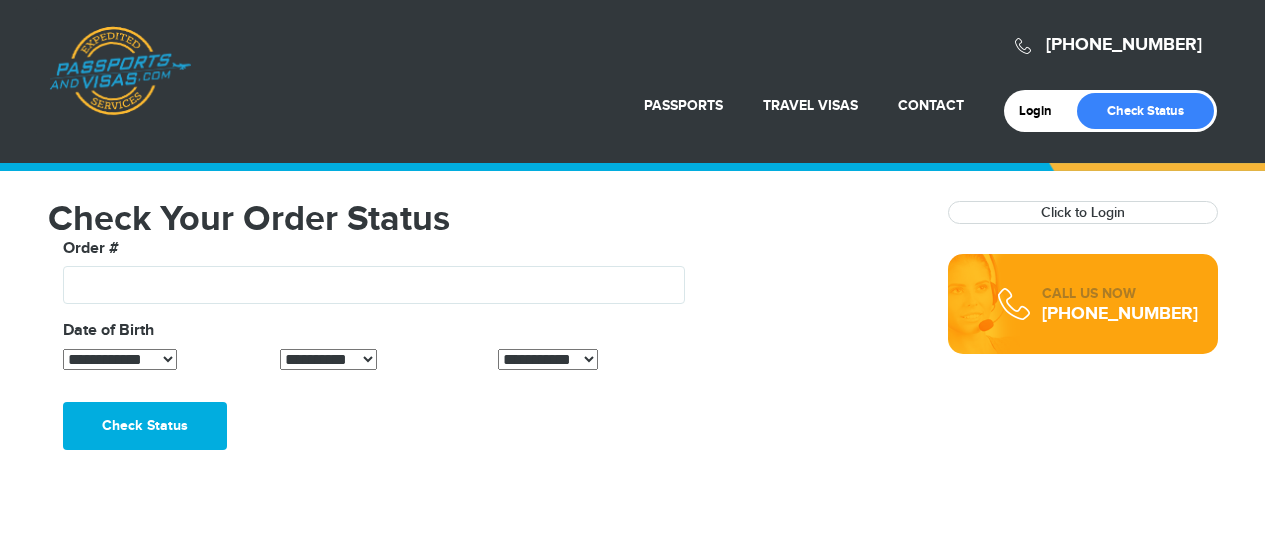 scroll, scrollTop: 0, scrollLeft: 0, axis: both 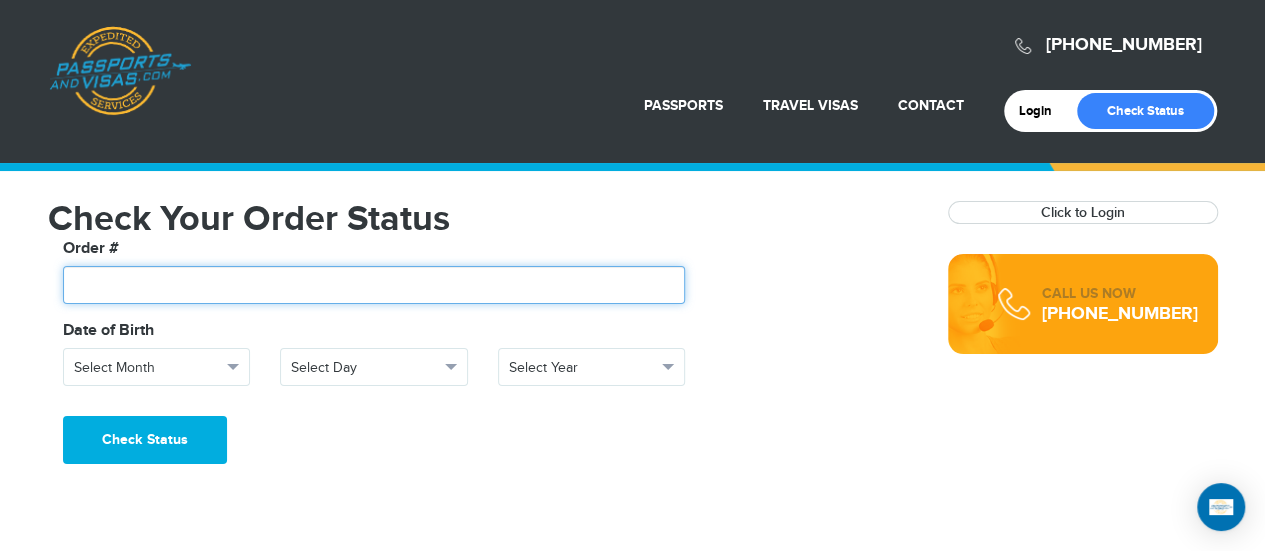 click at bounding box center (374, 285) 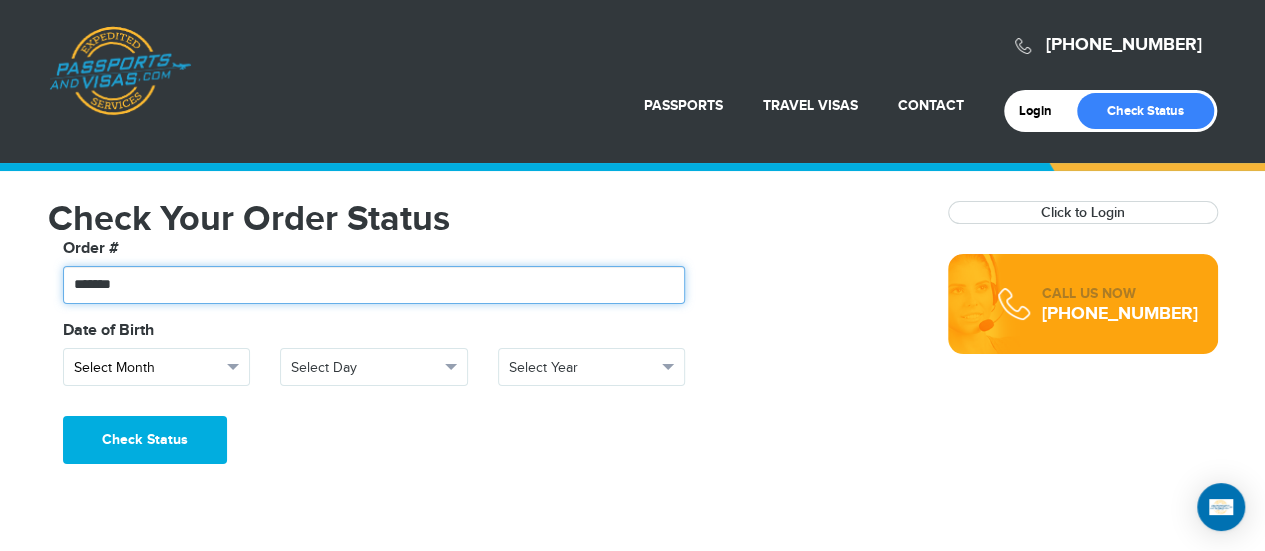 type on "*******" 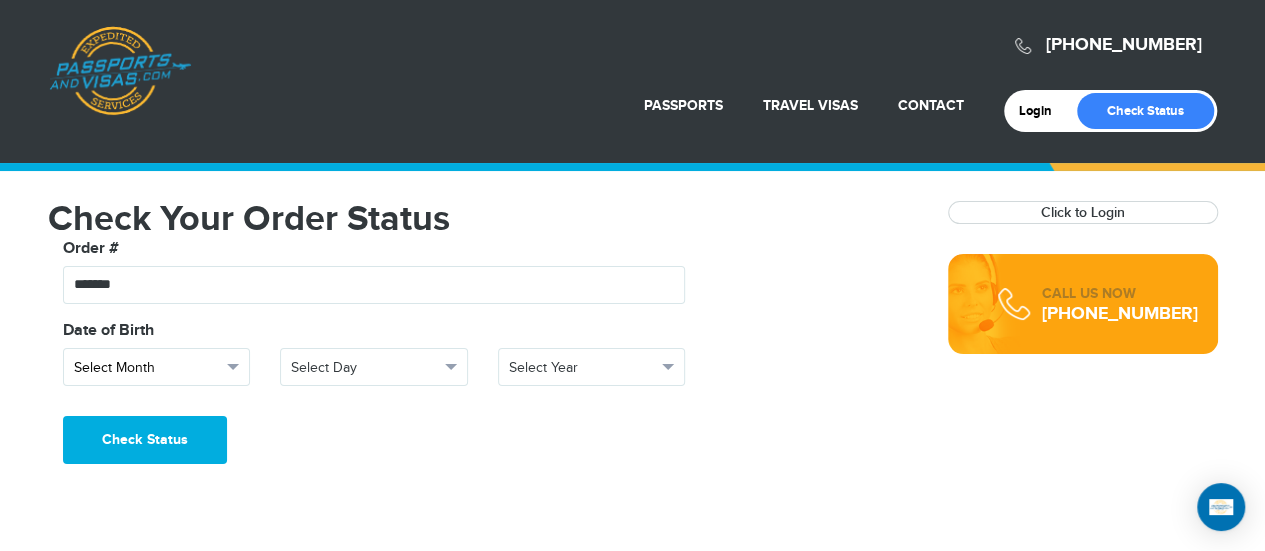 click on "Select Month" at bounding box center [157, 367] 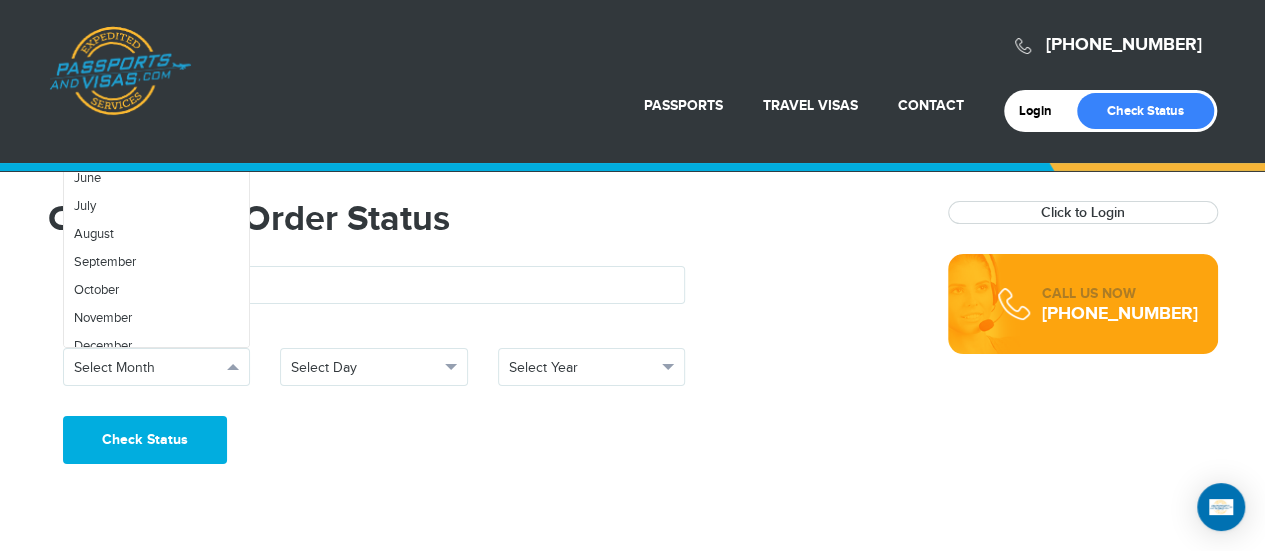 scroll, scrollTop: 64, scrollLeft: 0, axis: vertical 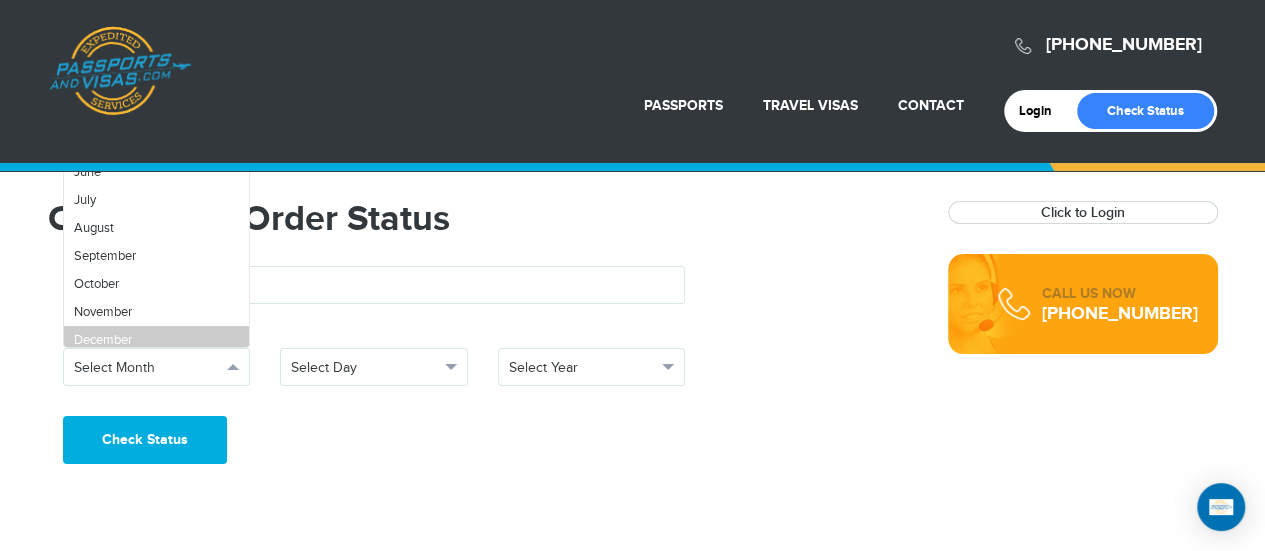 click on "December" at bounding box center (103, 340) 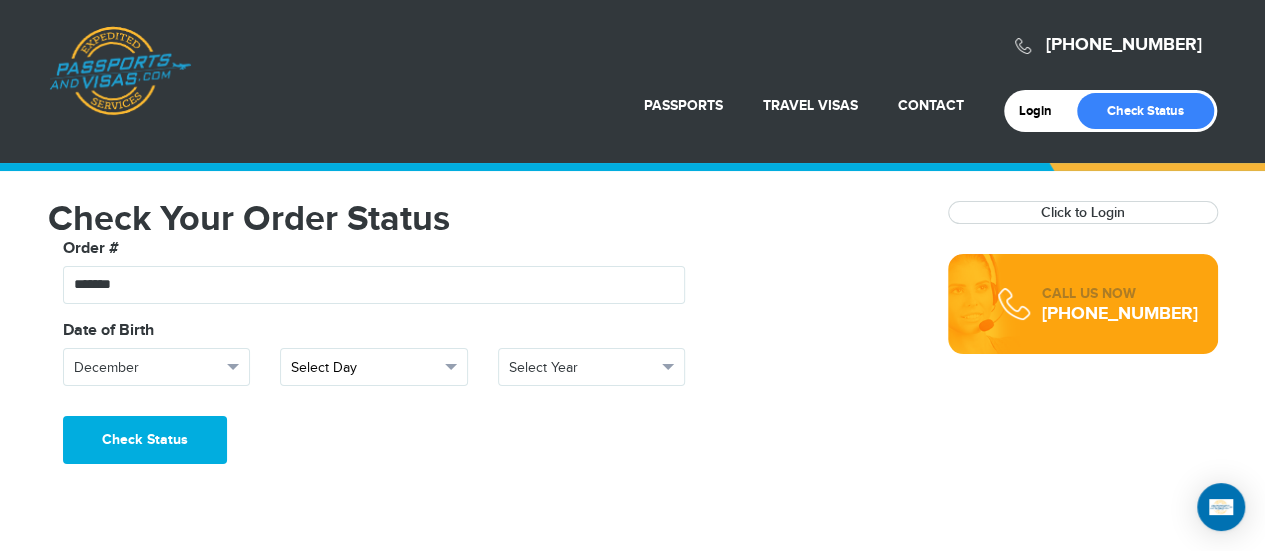 click at bounding box center [451, 367] 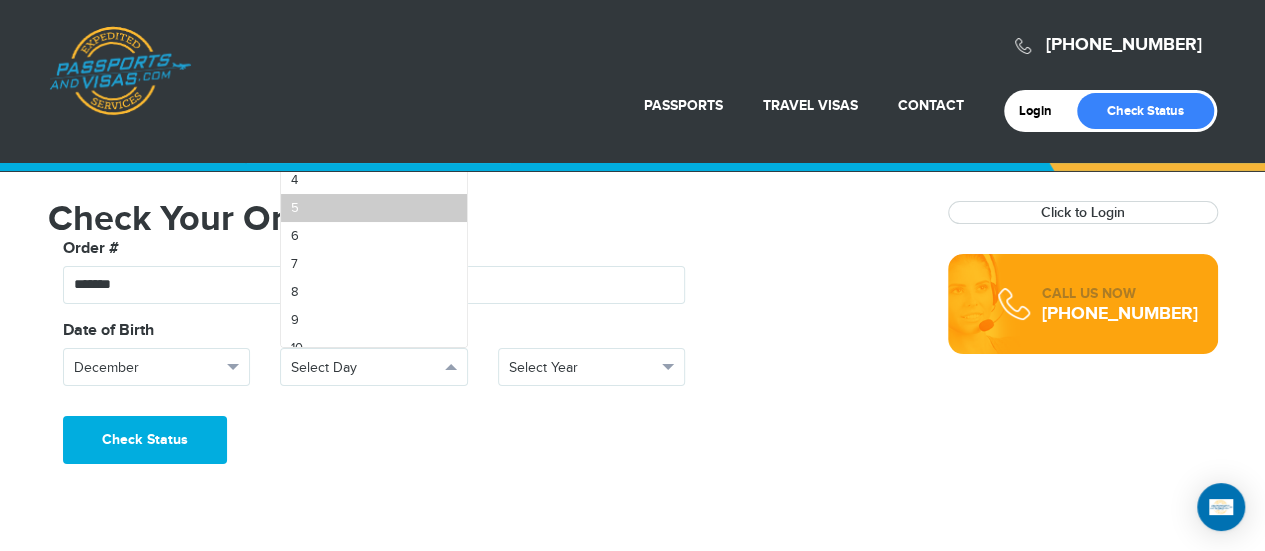 click on "5" at bounding box center (374, 208) 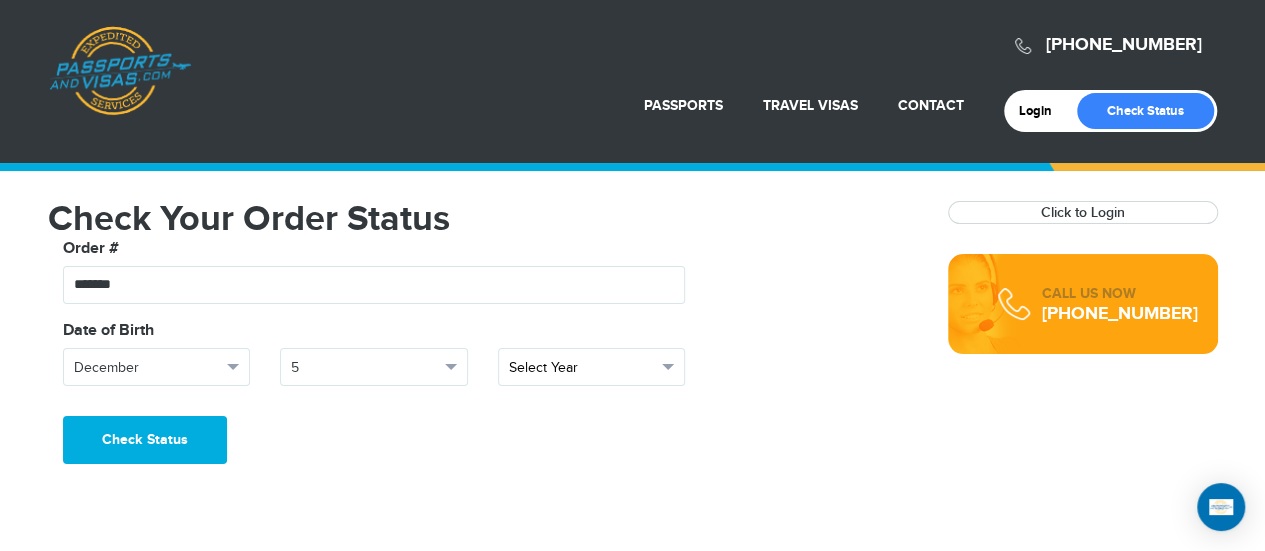 click at bounding box center [668, 367] 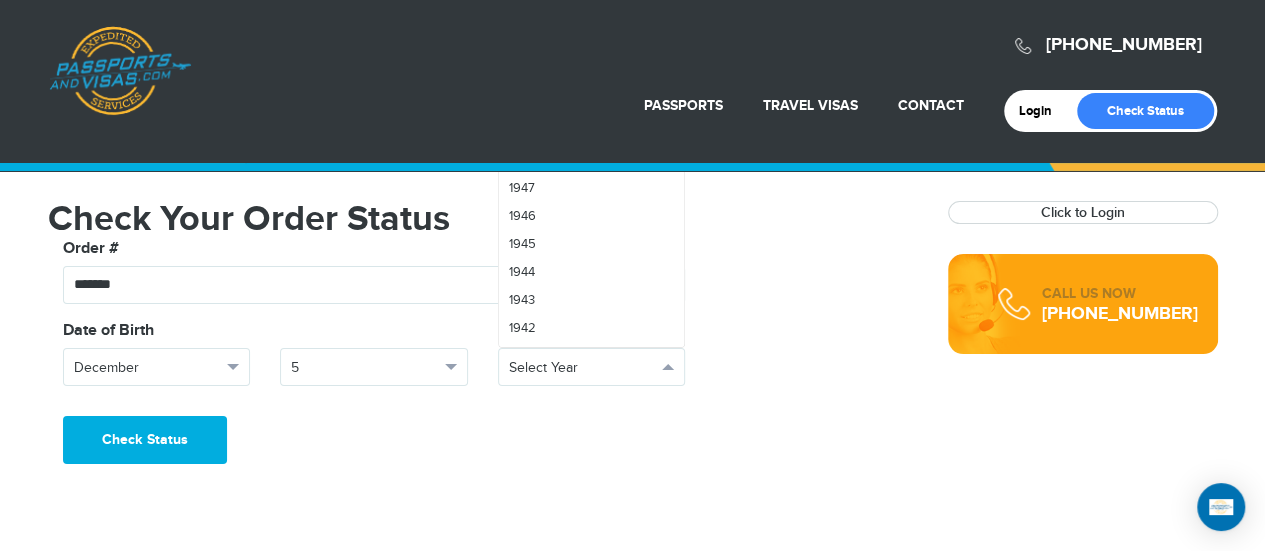 scroll, scrollTop: 2100, scrollLeft: 0, axis: vertical 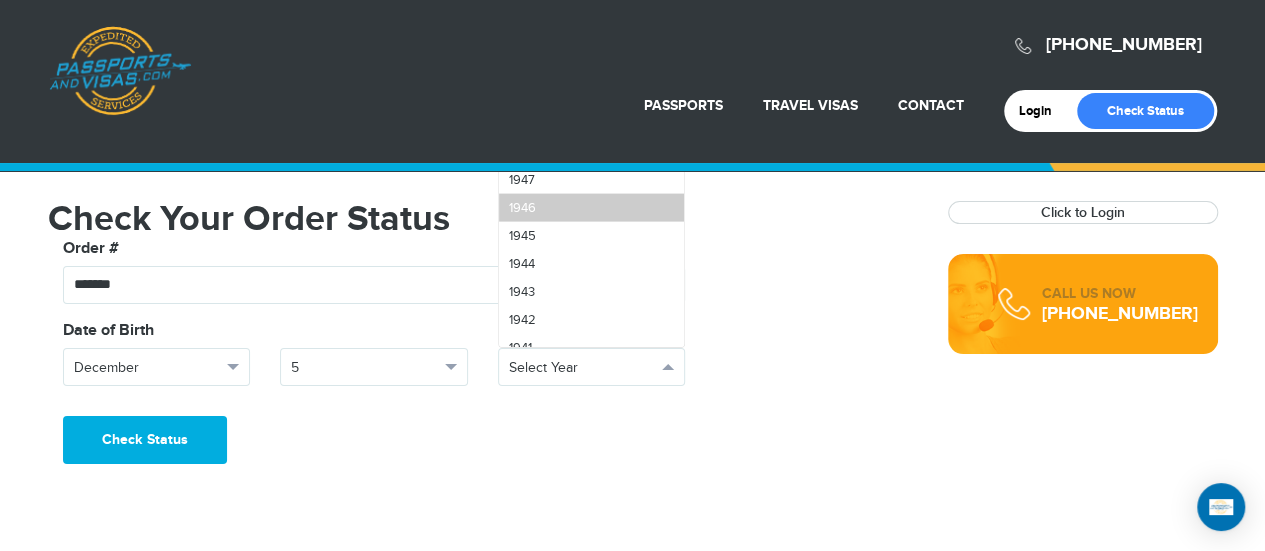 click on "1946" at bounding box center (522, 208) 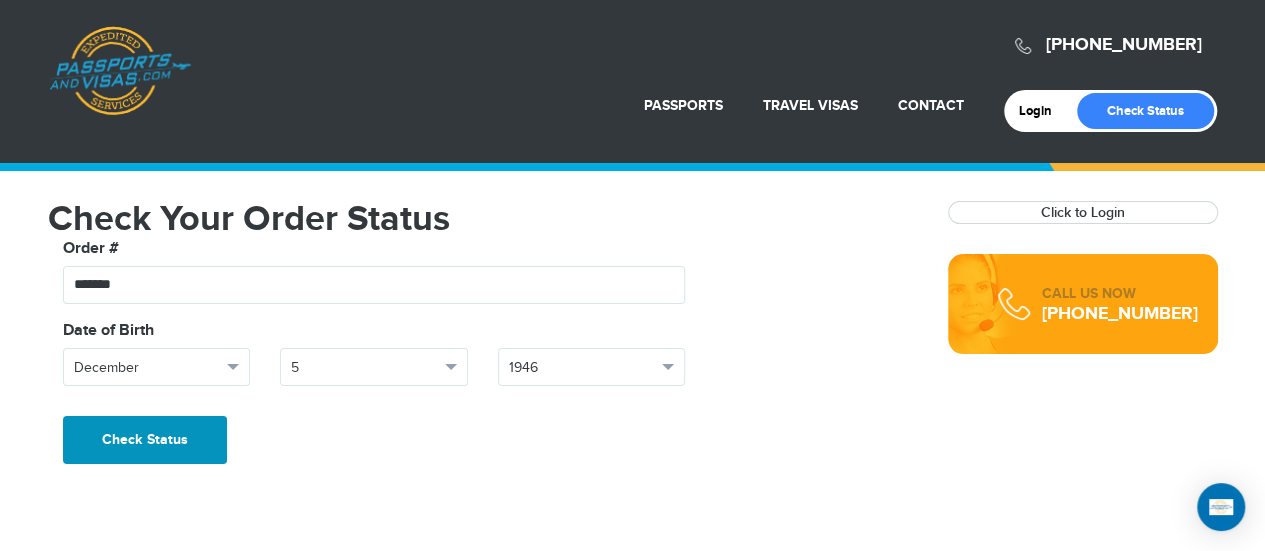 click on "Check Status" at bounding box center [145, 440] 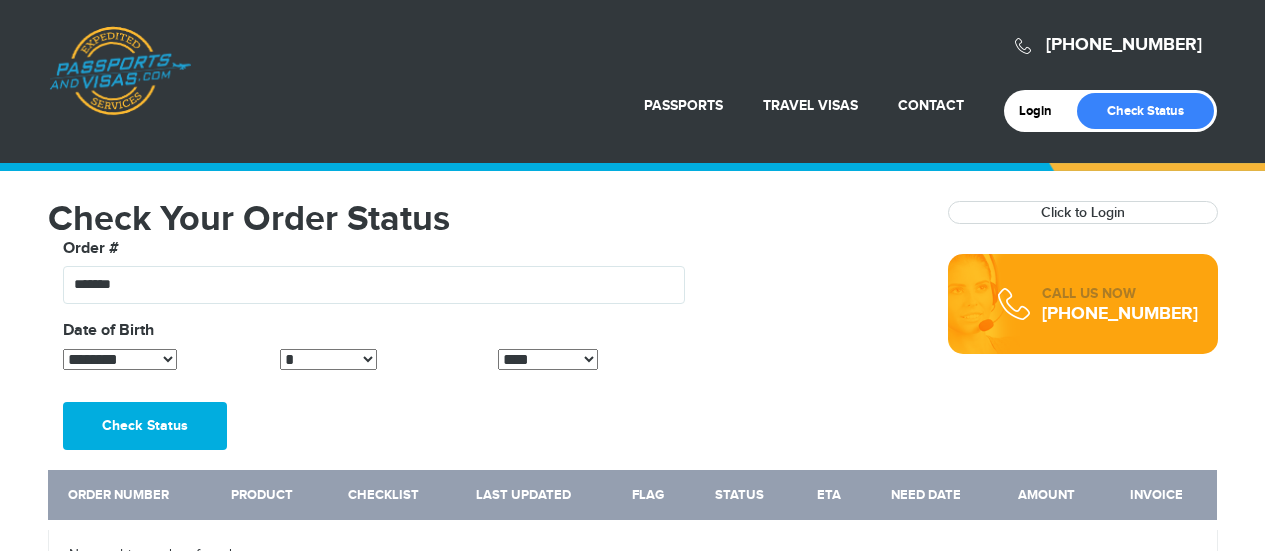 scroll, scrollTop: 0, scrollLeft: 0, axis: both 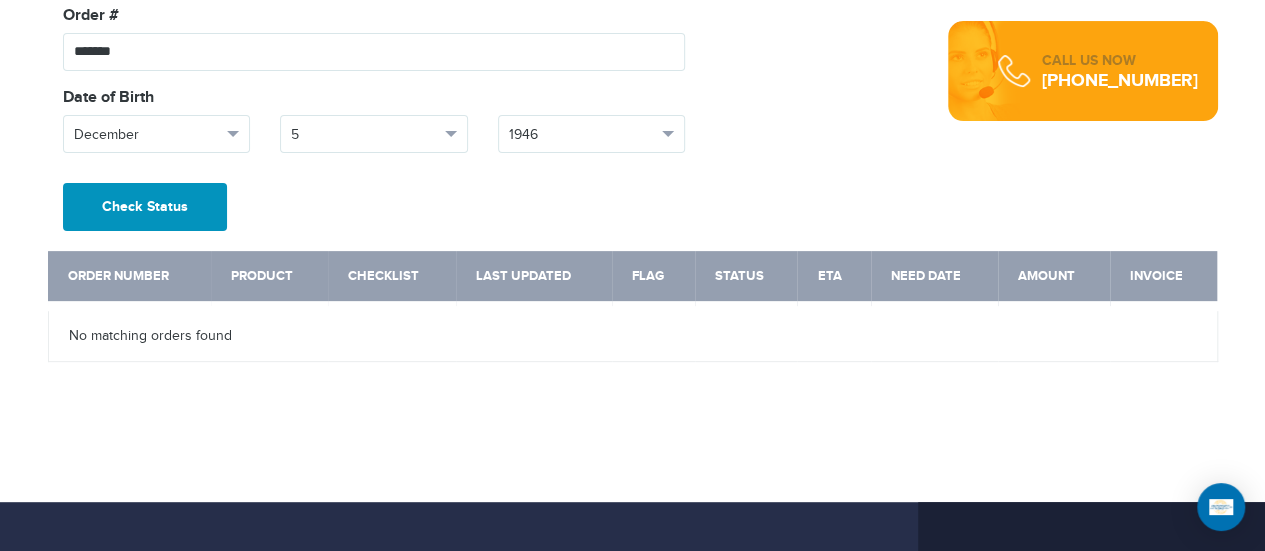 click on "Check Status" at bounding box center (145, 207) 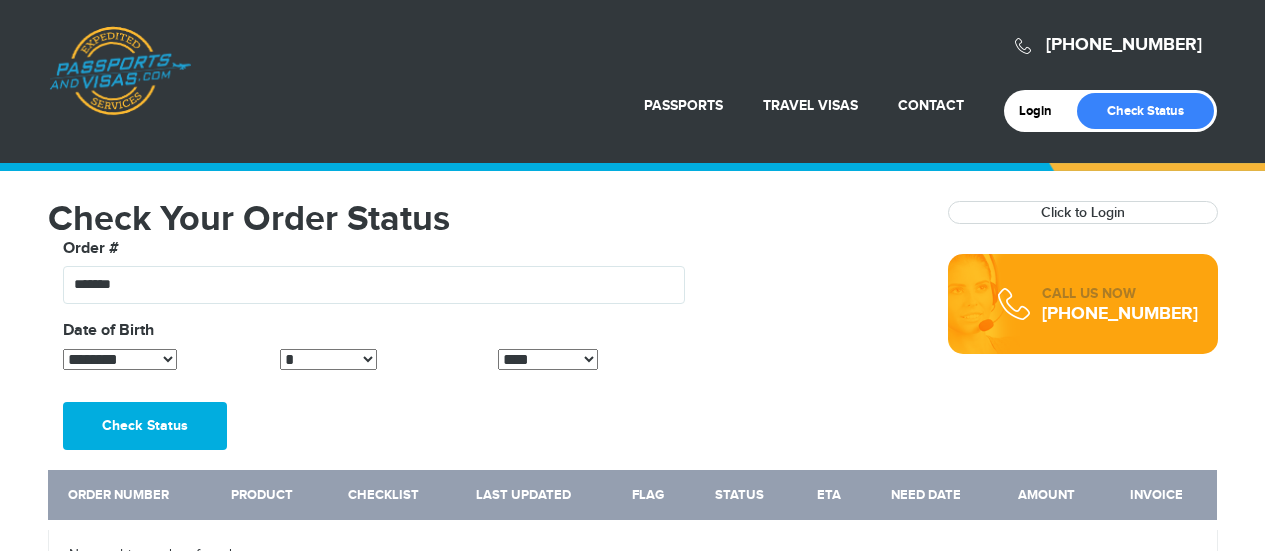 scroll, scrollTop: 0, scrollLeft: 0, axis: both 